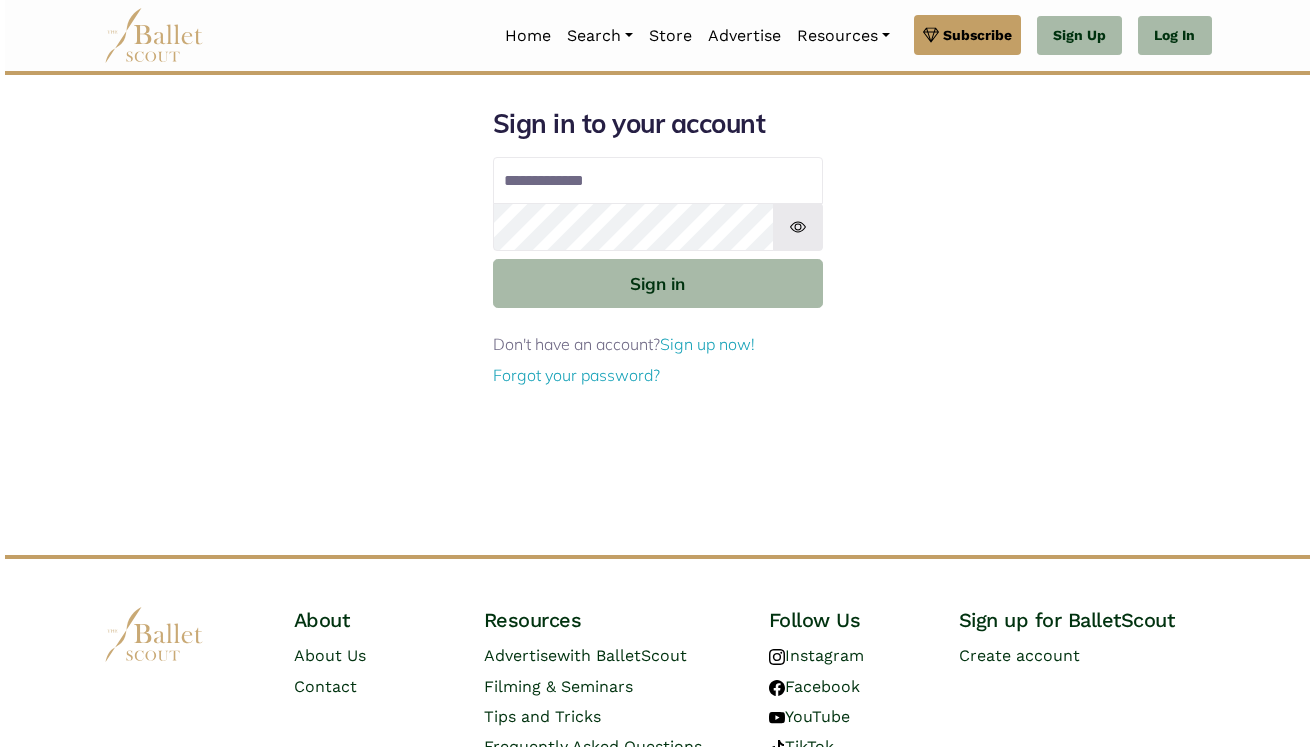scroll, scrollTop: 0, scrollLeft: 0, axis: both 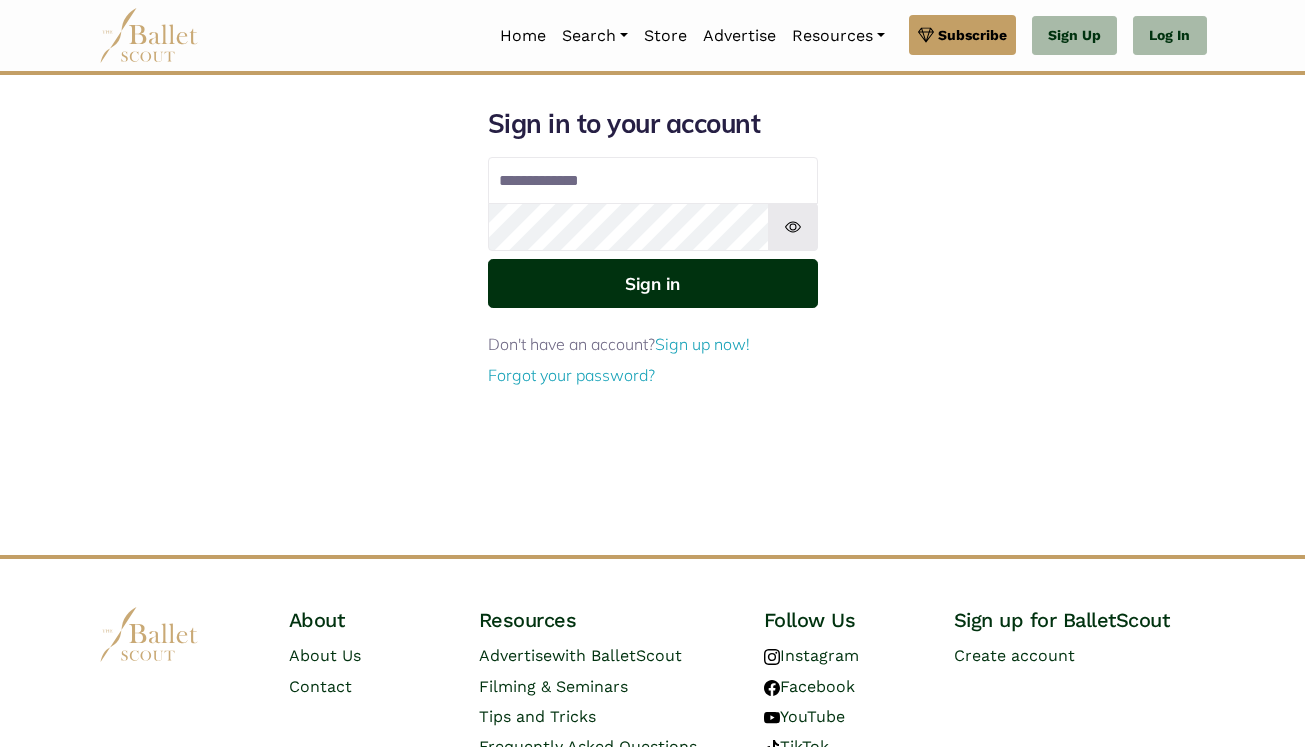 type on "**********" 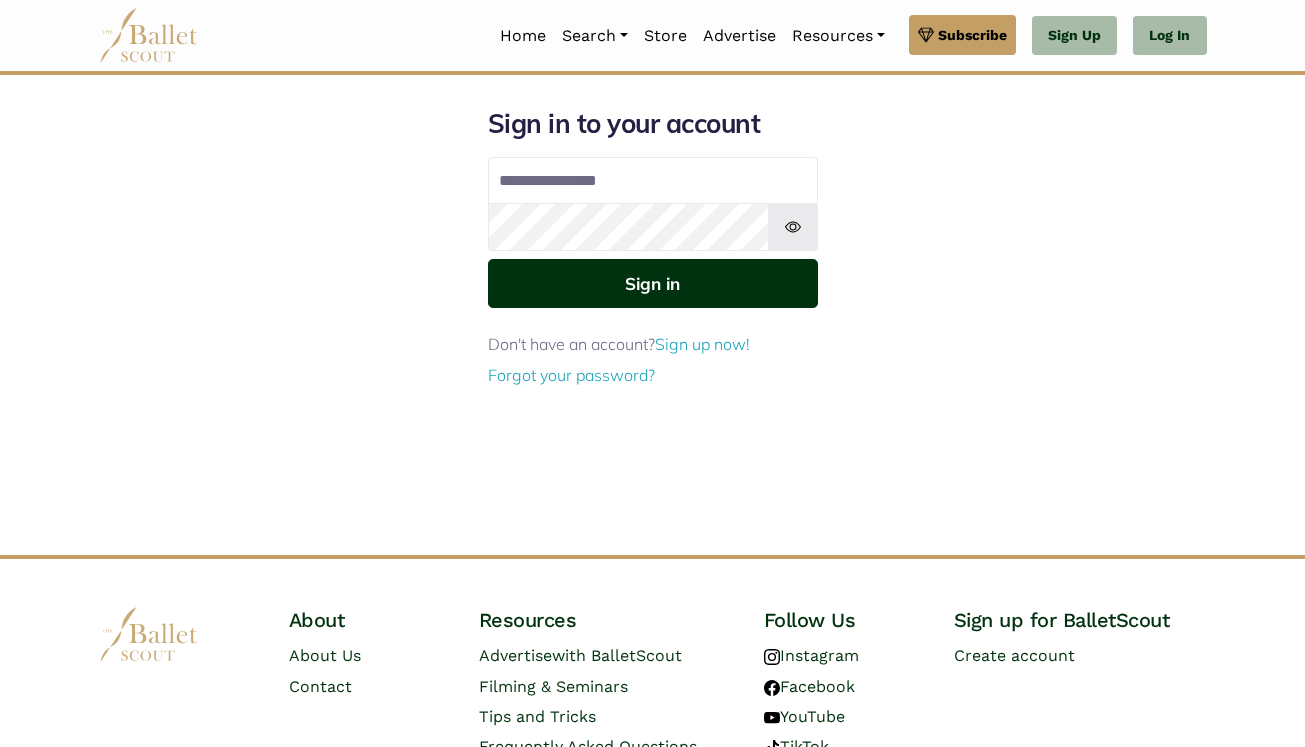 click on "Sign in" at bounding box center (653, 283) 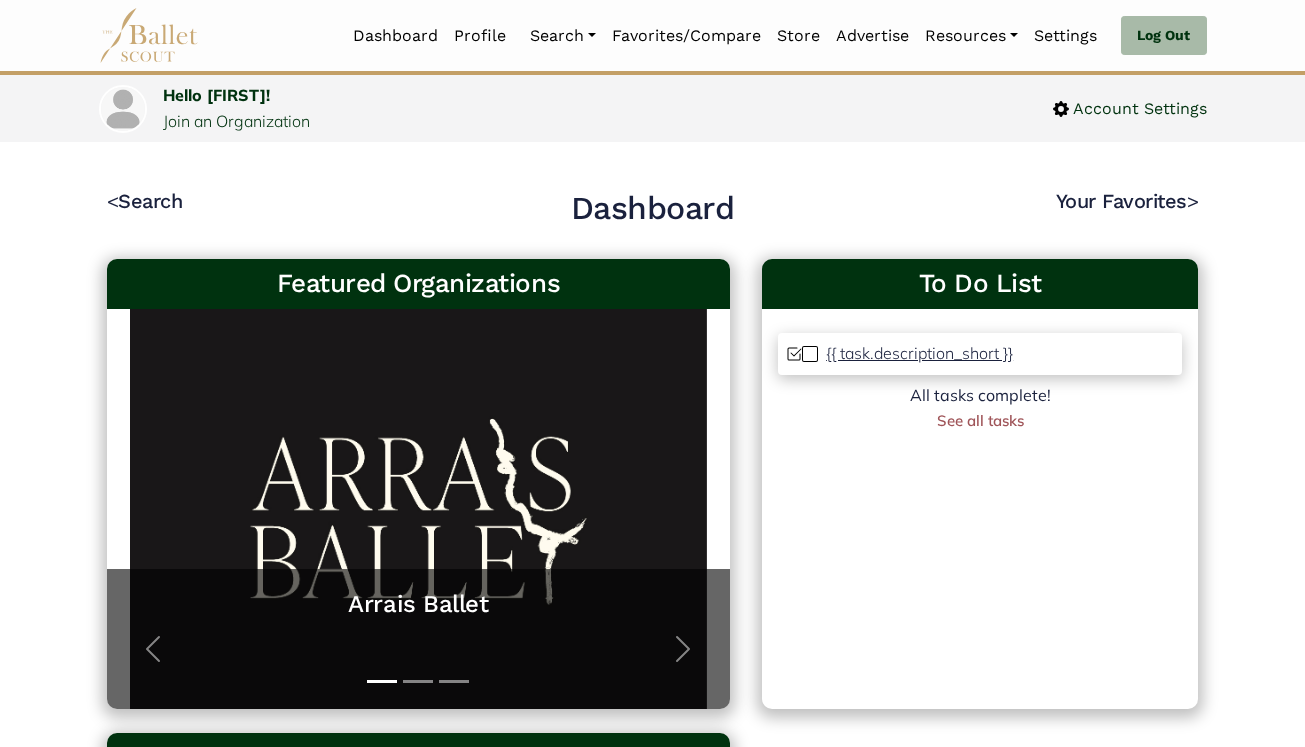 scroll, scrollTop: 0, scrollLeft: 0, axis: both 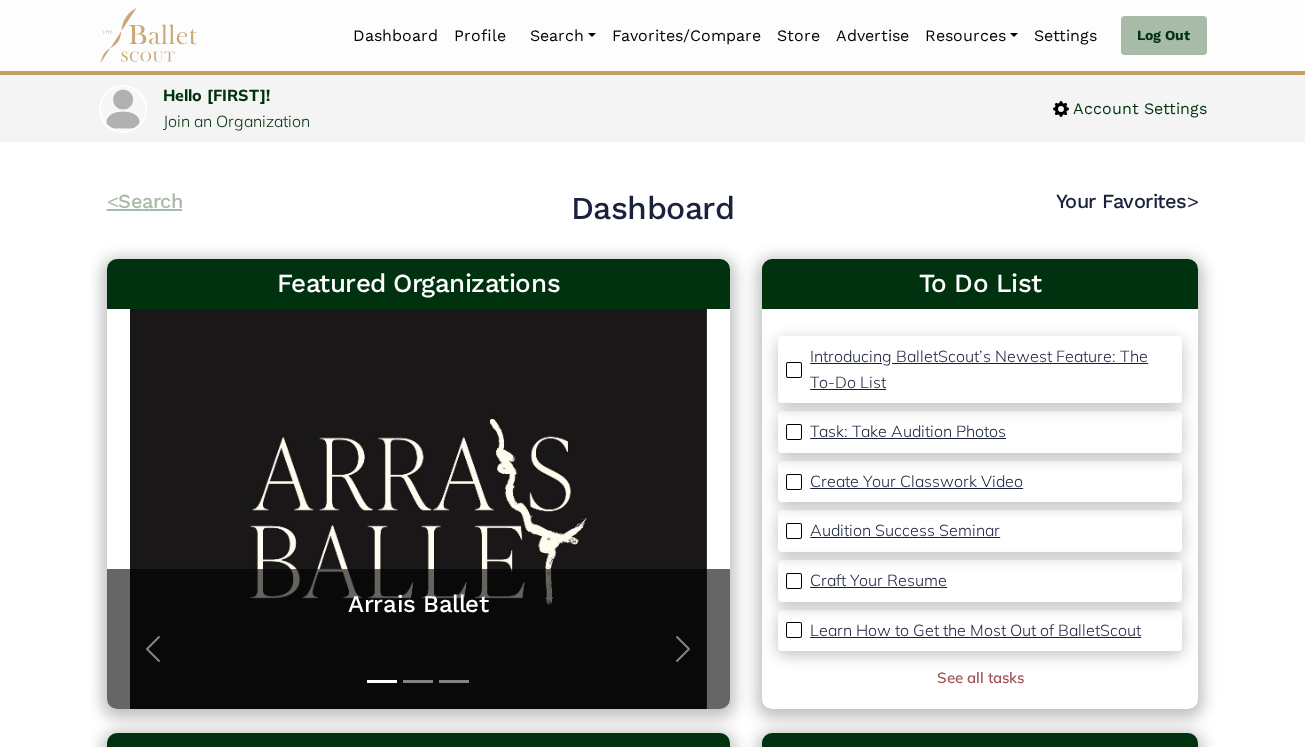 click on "<  Search" at bounding box center (145, 201) 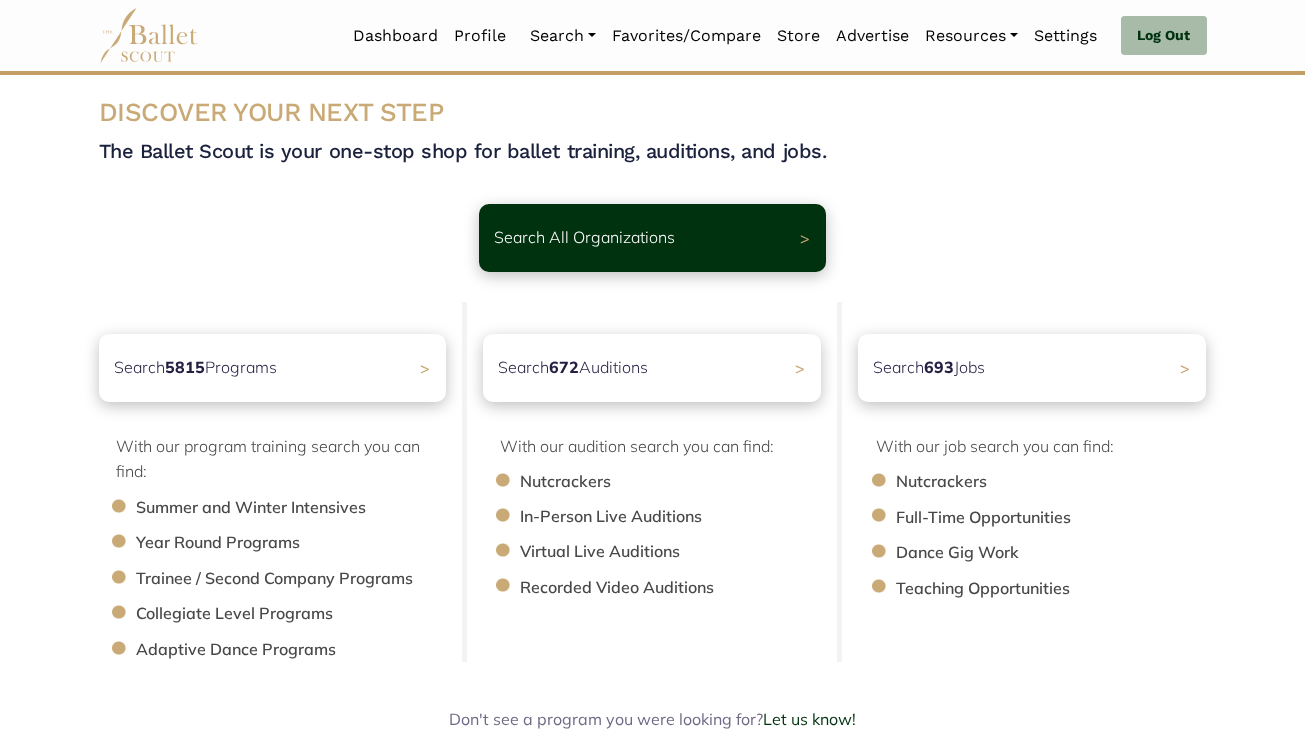 scroll, scrollTop: 30, scrollLeft: 0, axis: vertical 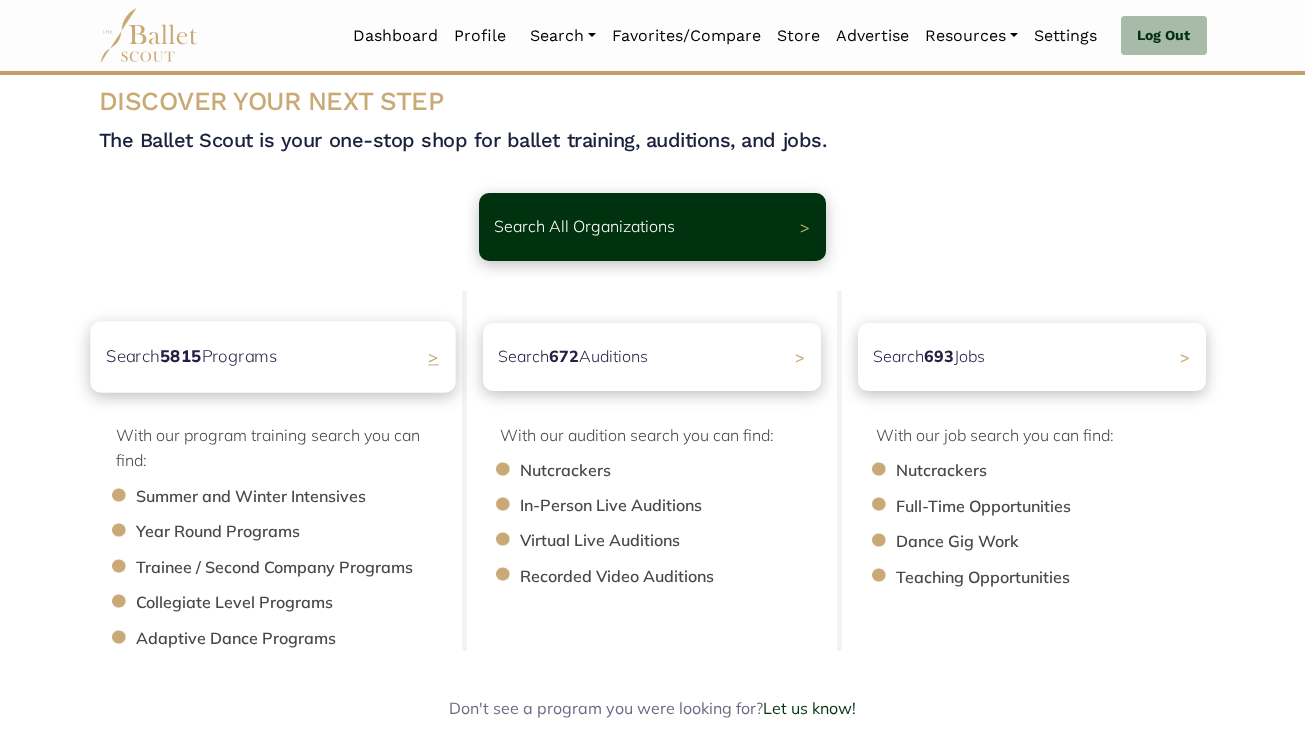 click on "Search  5815  Programs" at bounding box center [191, 356] 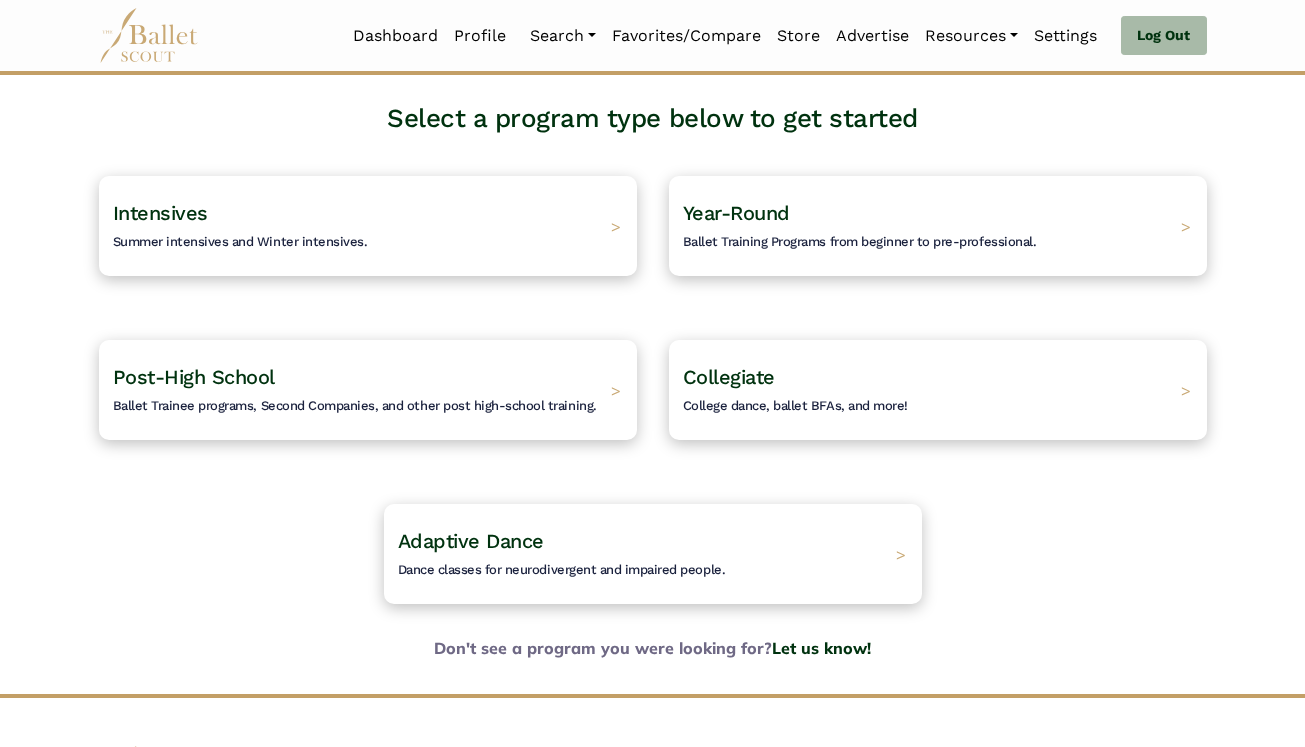 scroll, scrollTop: 127, scrollLeft: 0, axis: vertical 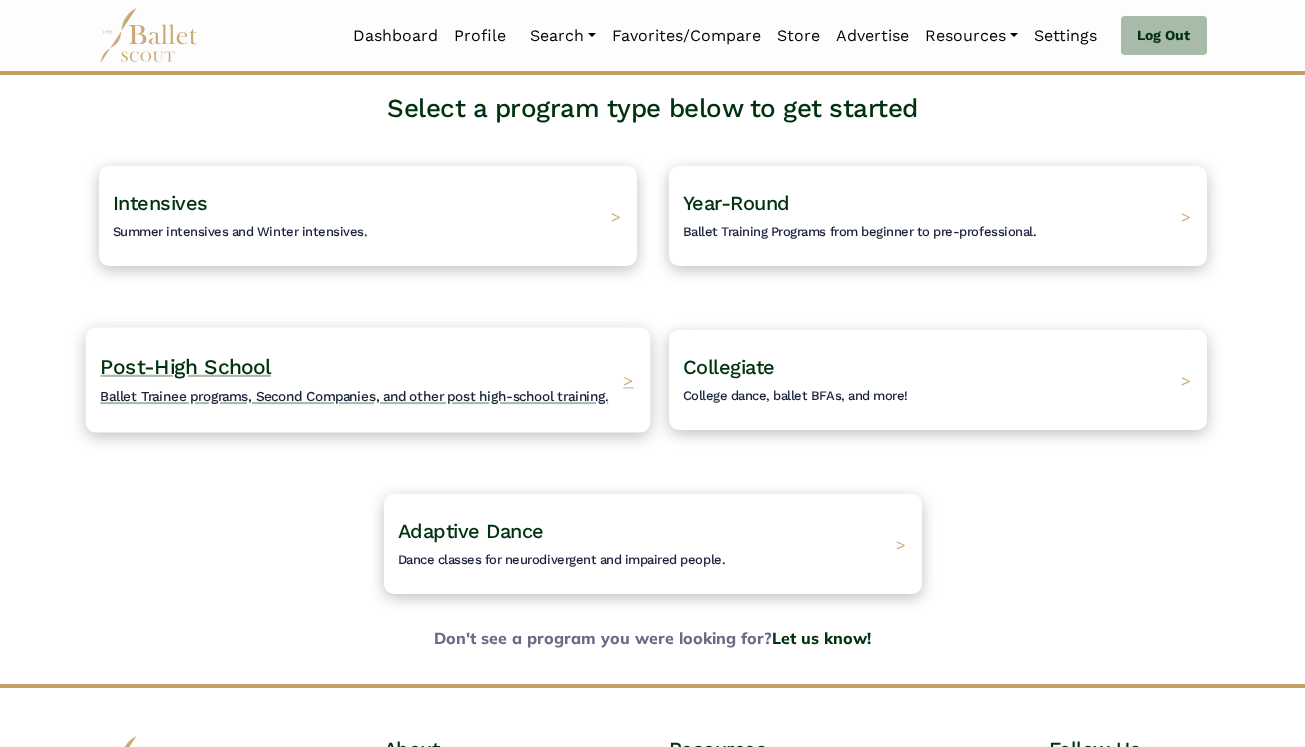 click on "Post-High School
Ballet Trainee programs, Second Companies, and other post high-school training." at bounding box center [354, 380] 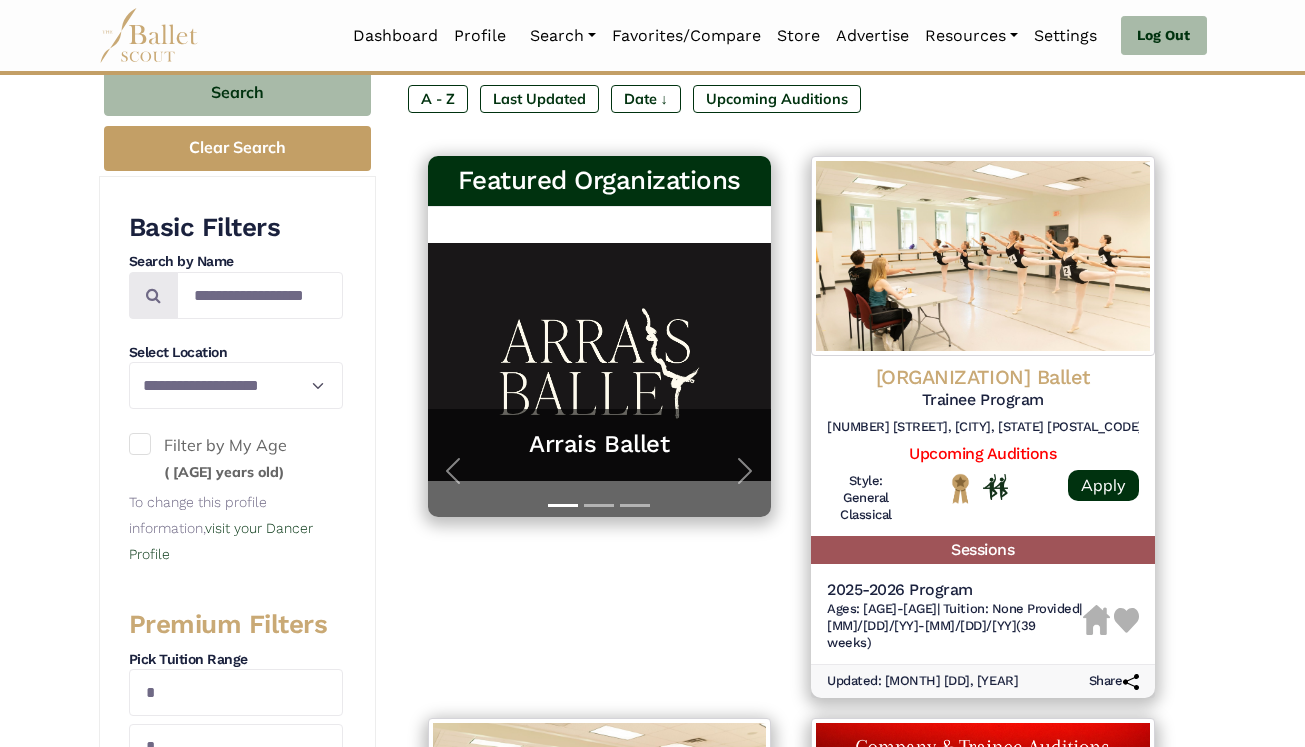 scroll, scrollTop: 384, scrollLeft: 0, axis: vertical 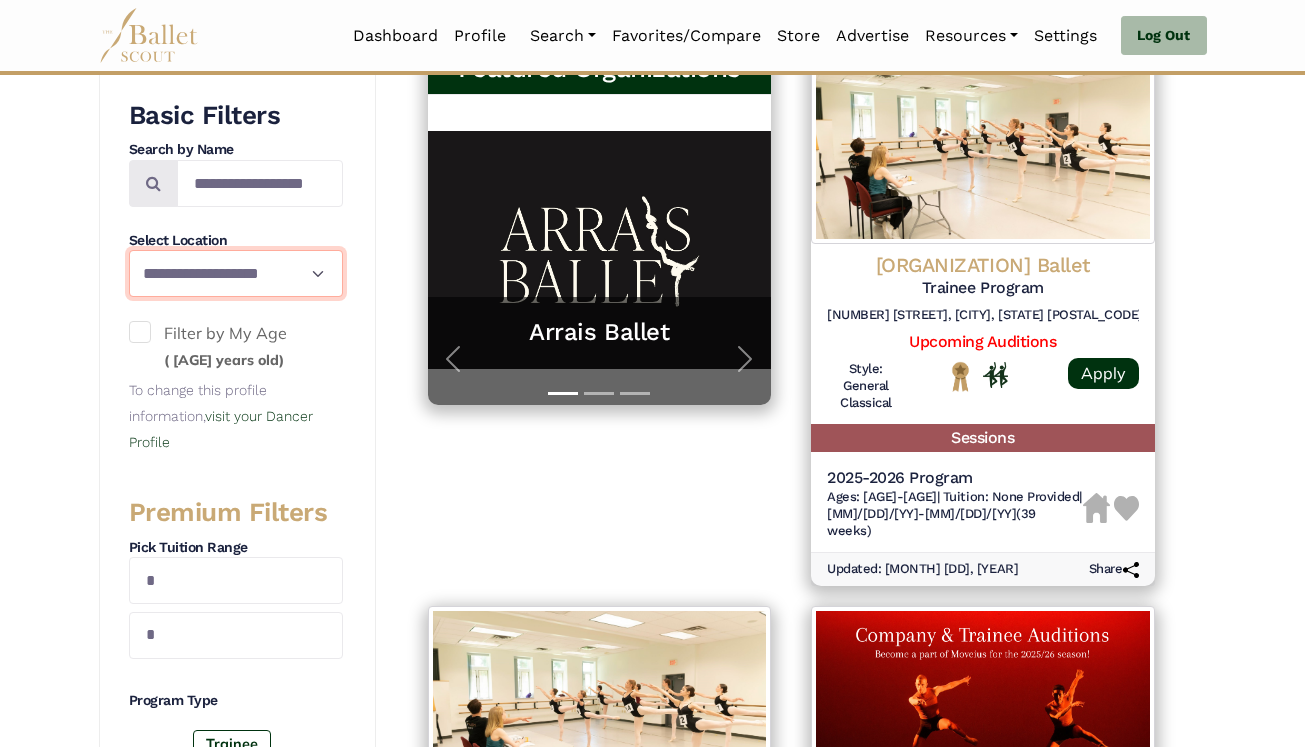 click on "**********" at bounding box center (236, 273) 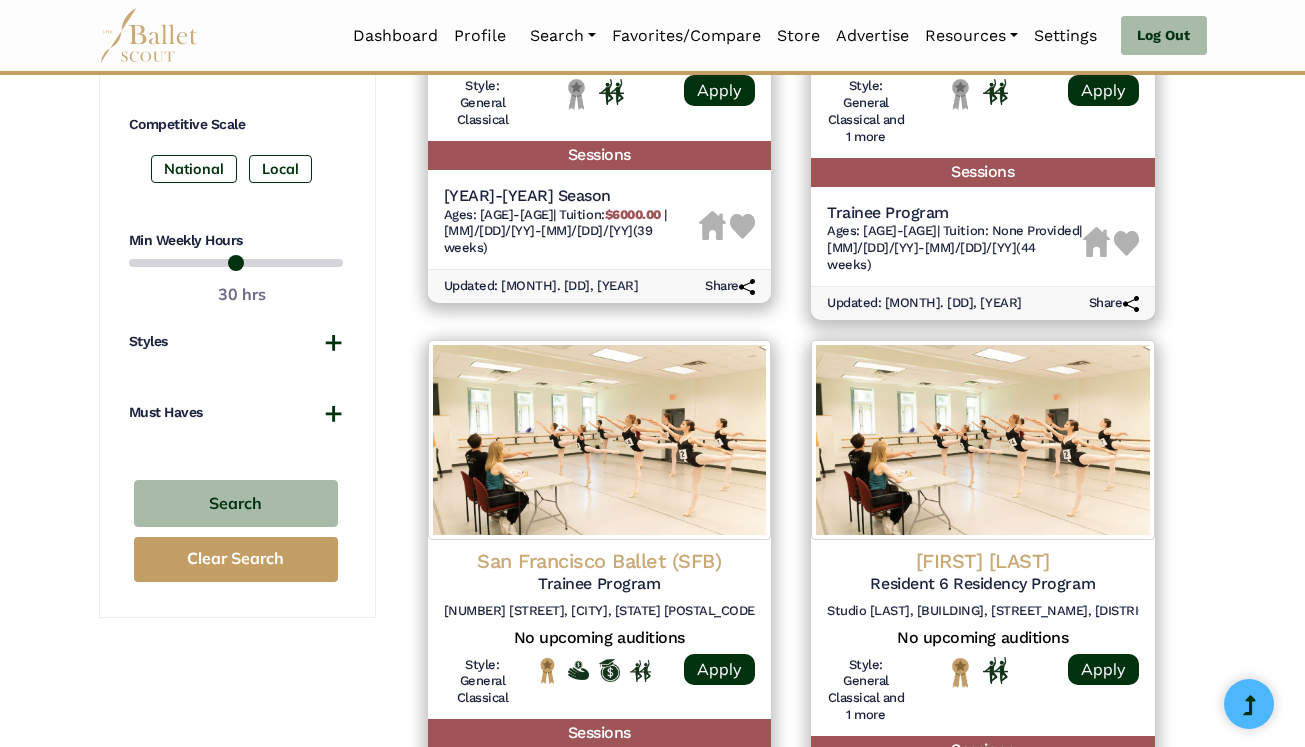 scroll, scrollTop: 1322, scrollLeft: 0, axis: vertical 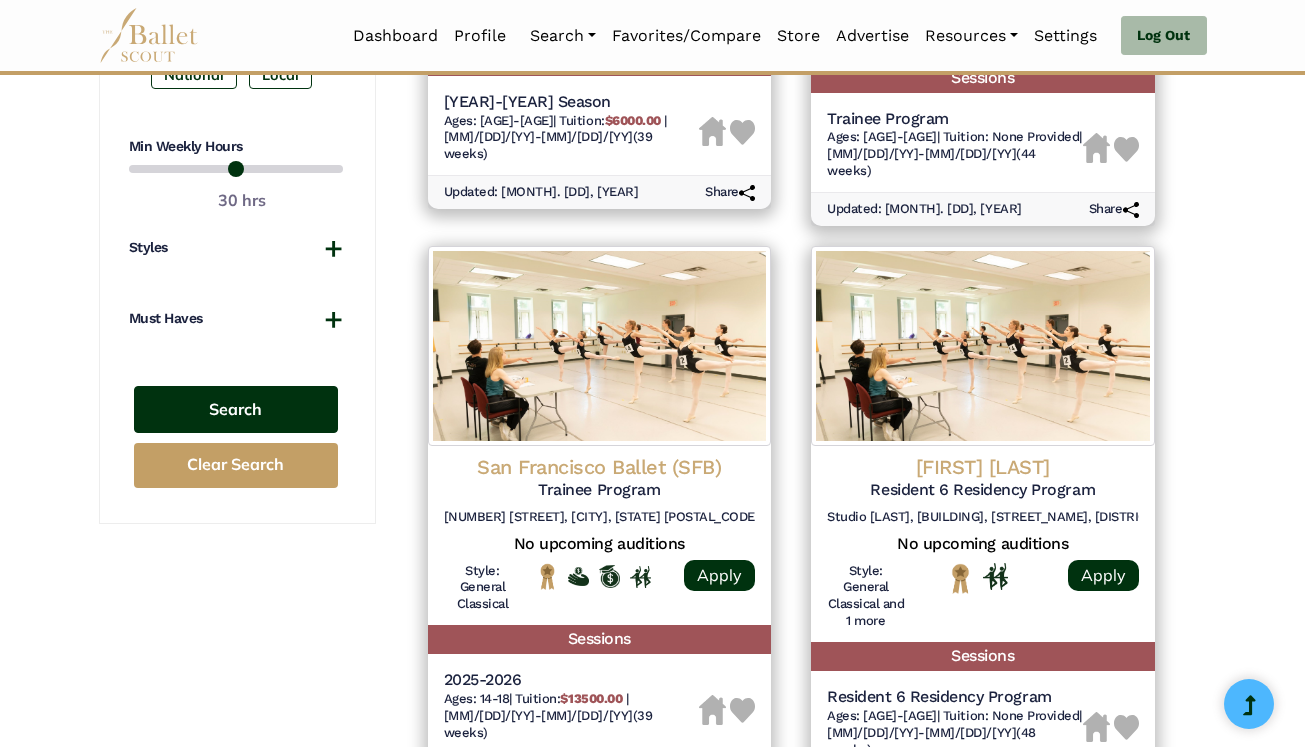 click on "Search" at bounding box center (236, 409) 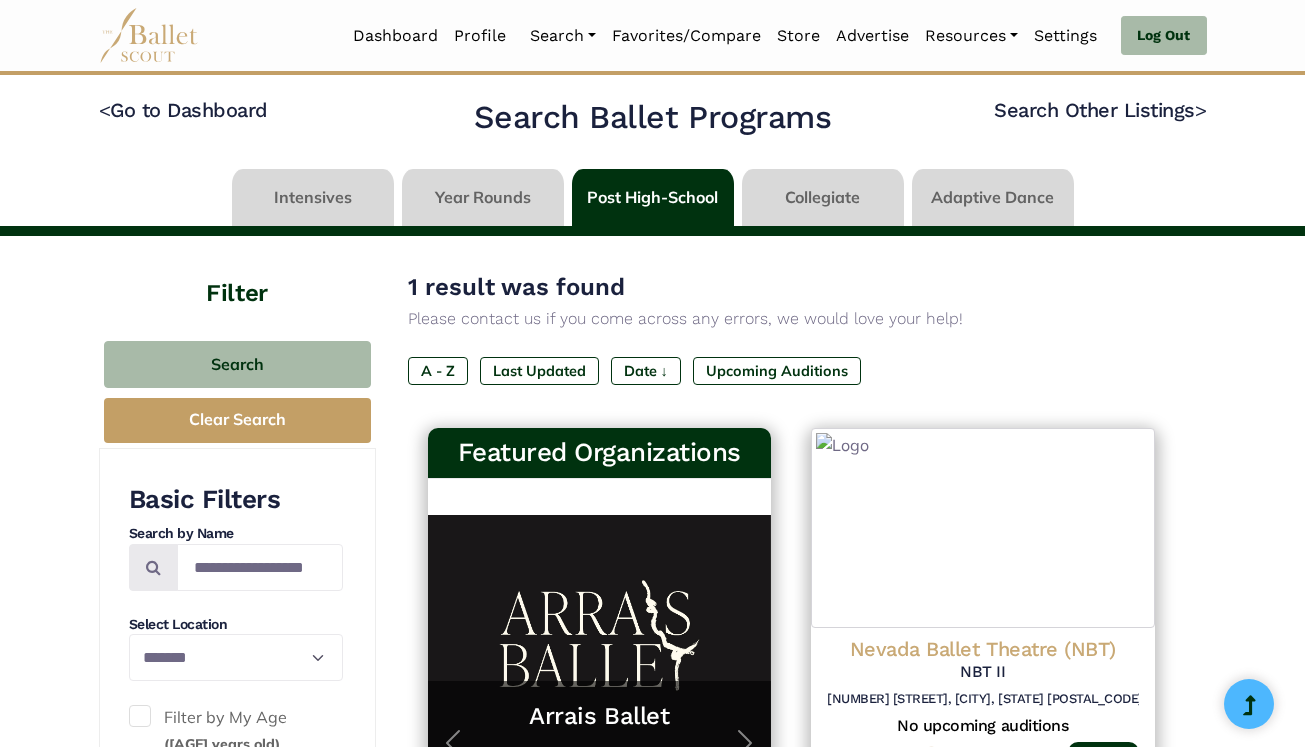 select on "**" 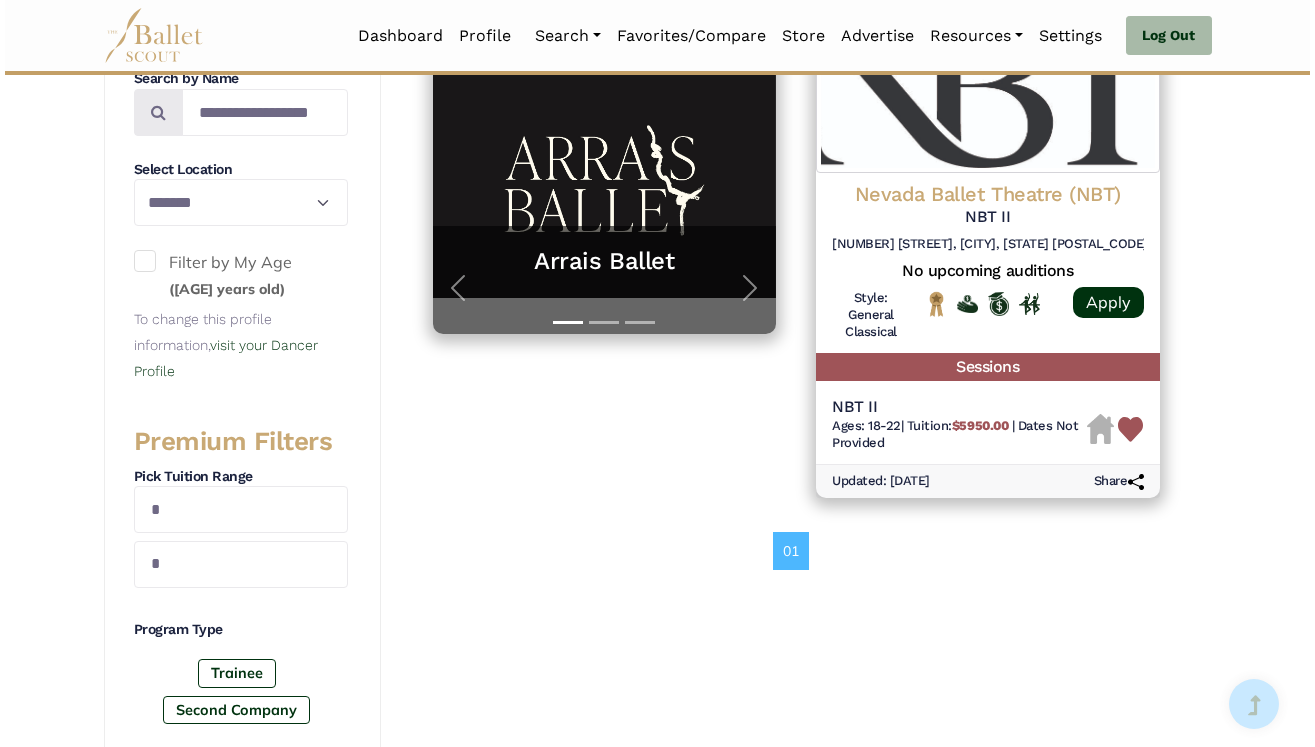 scroll, scrollTop: 472, scrollLeft: 0, axis: vertical 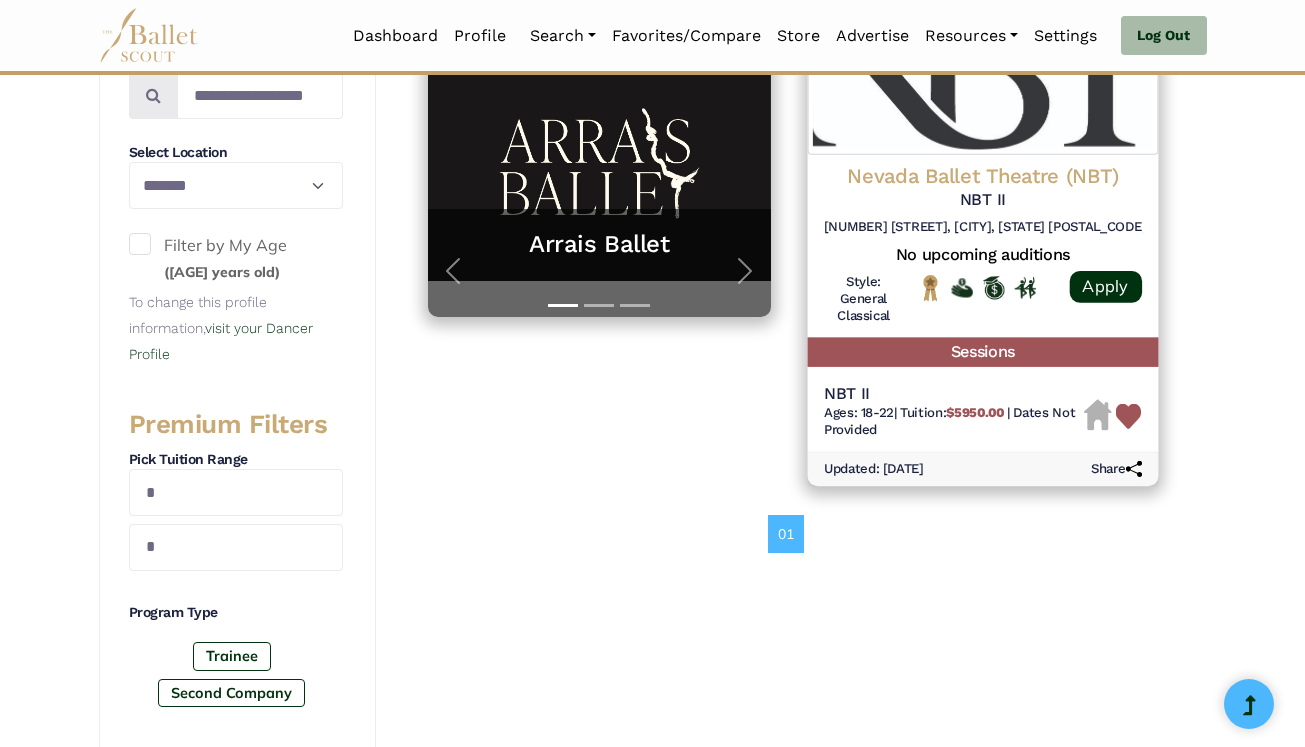 click on "No upcoming auditions" at bounding box center [983, 255] 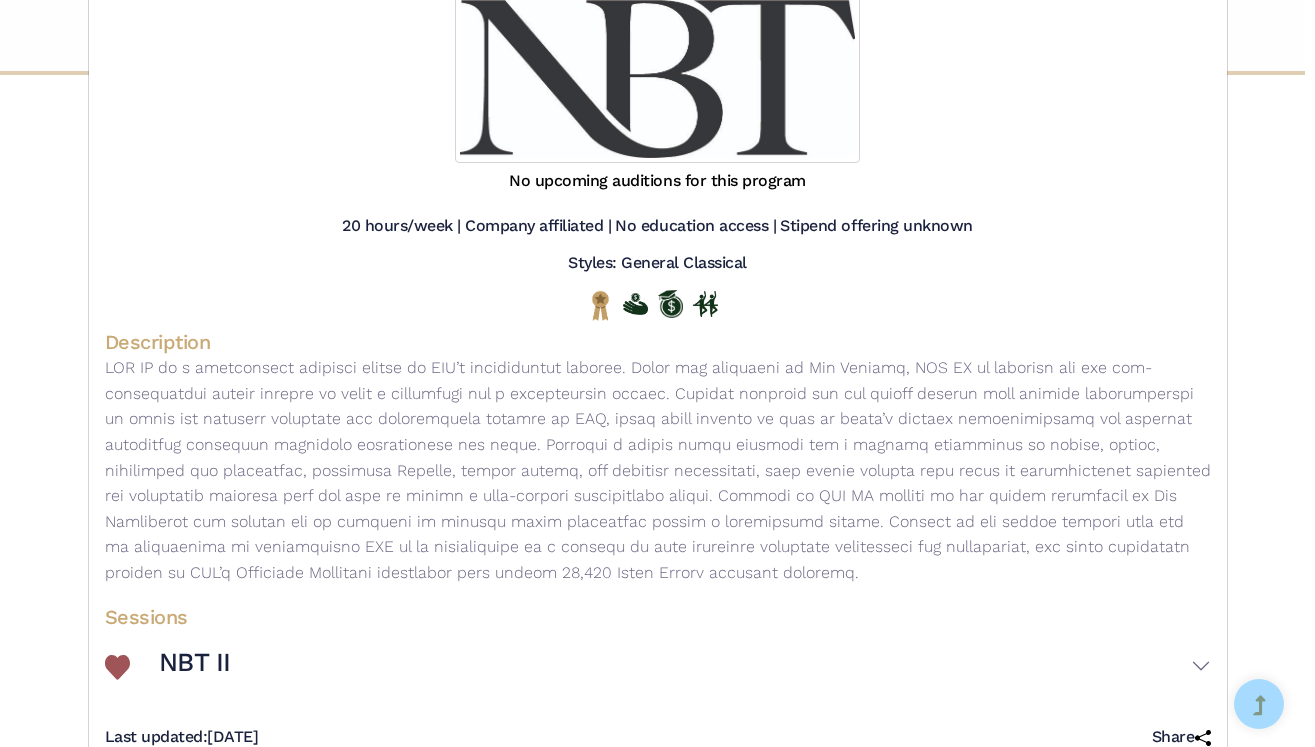 scroll, scrollTop: 256, scrollLeft: 0, axis: vertical 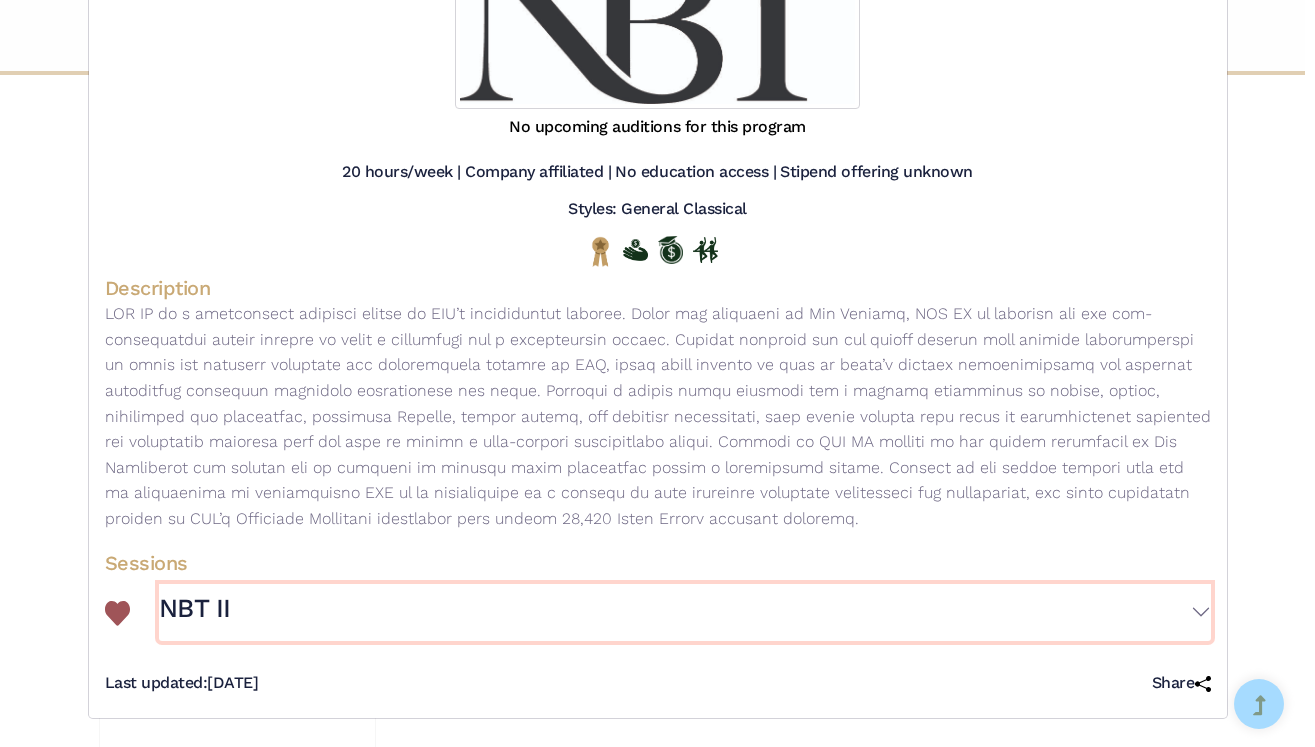 click on "NBT II" at bounding box center [685, 613] 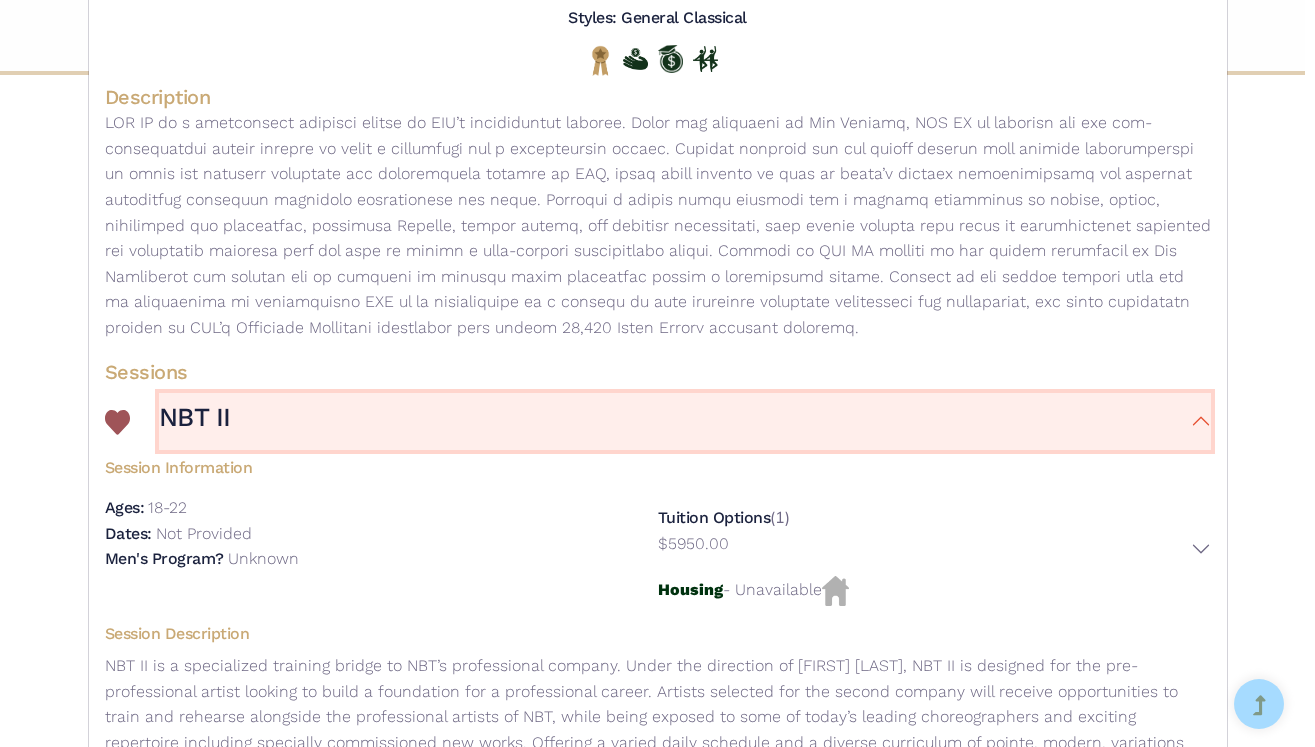 scroll, scrollTop: 523, scrollLeft: 0, axis: vertical 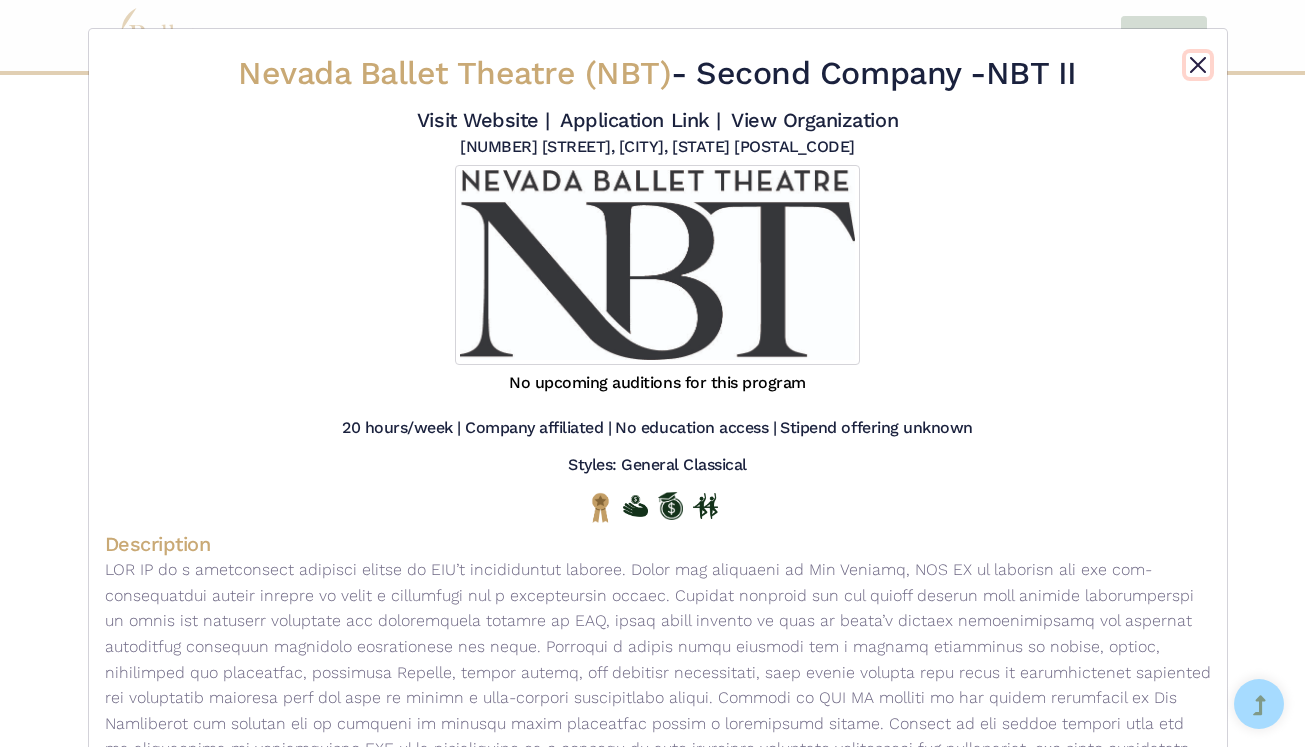 click at bounding box center (1198, 65) 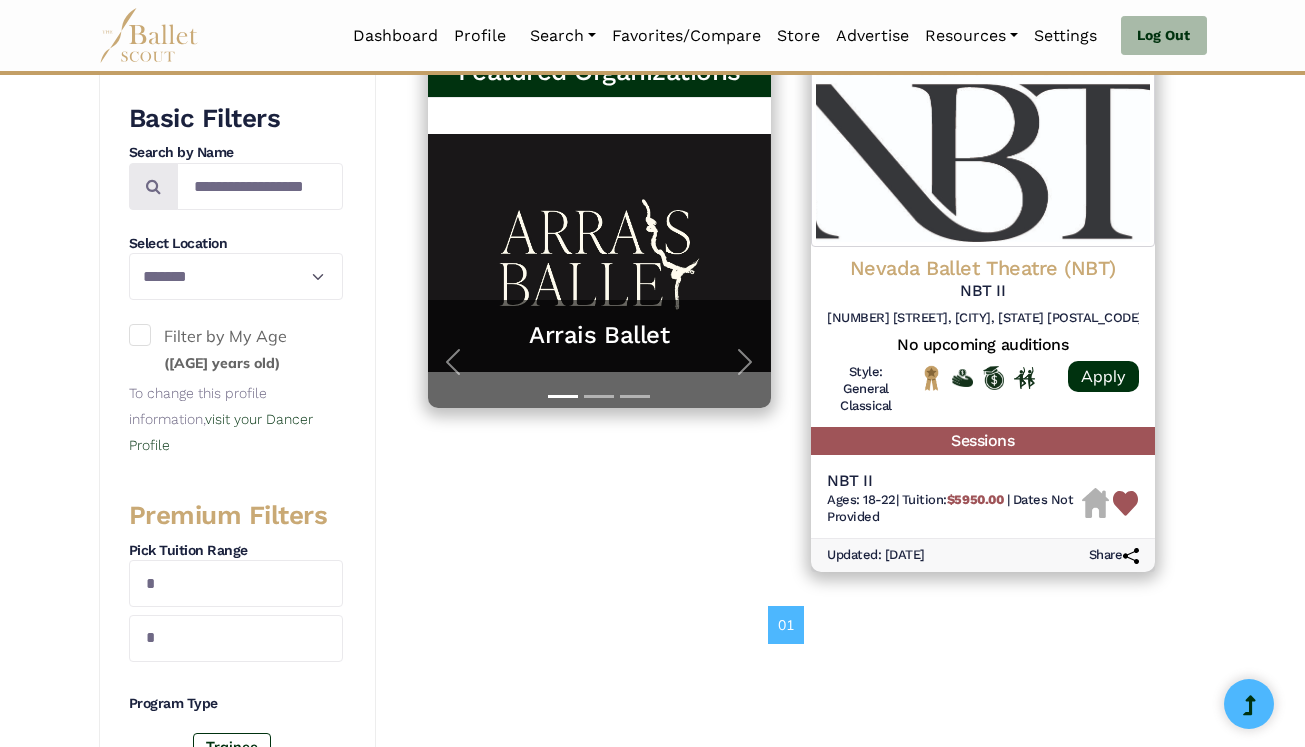scroll, scrollTop: 333, scrollLeft: 0, axis: vertical 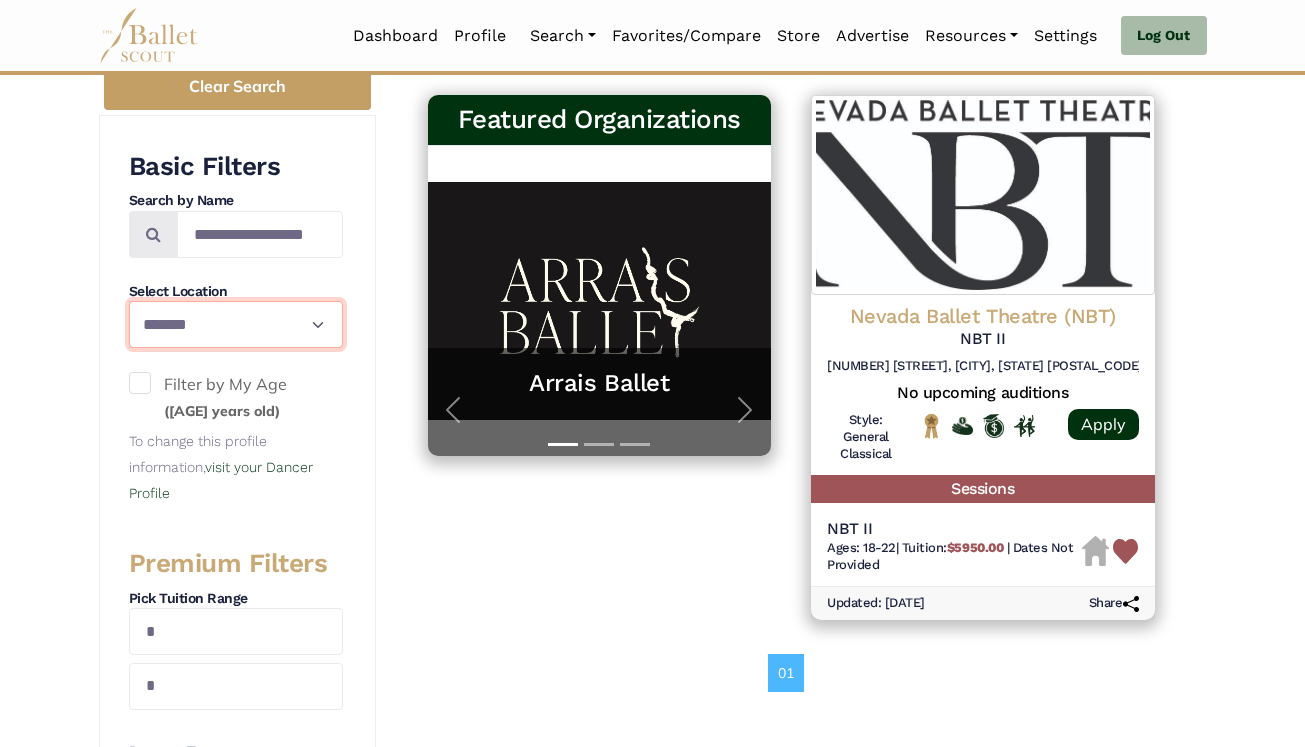 click on "**********" at bounding box center [236, 324] 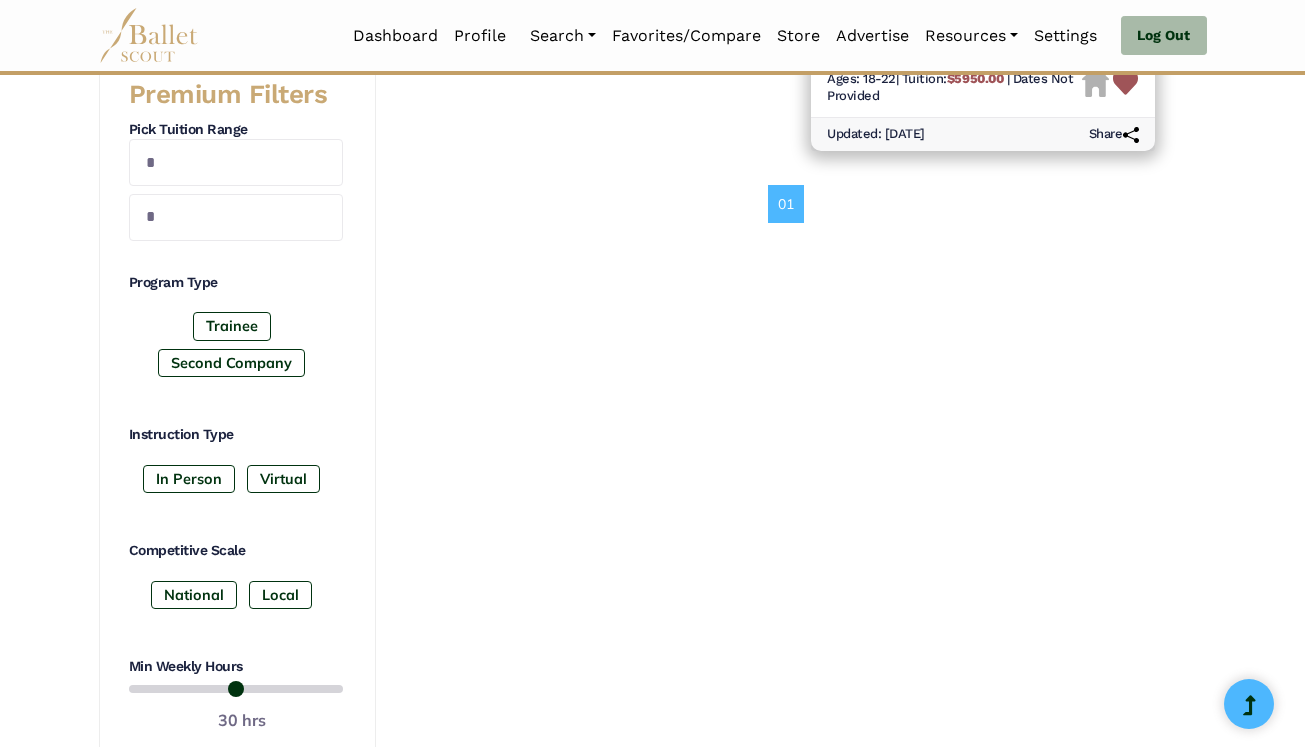 scroll, scrollTop: 835, scrollLeft: 0, axis: vertical 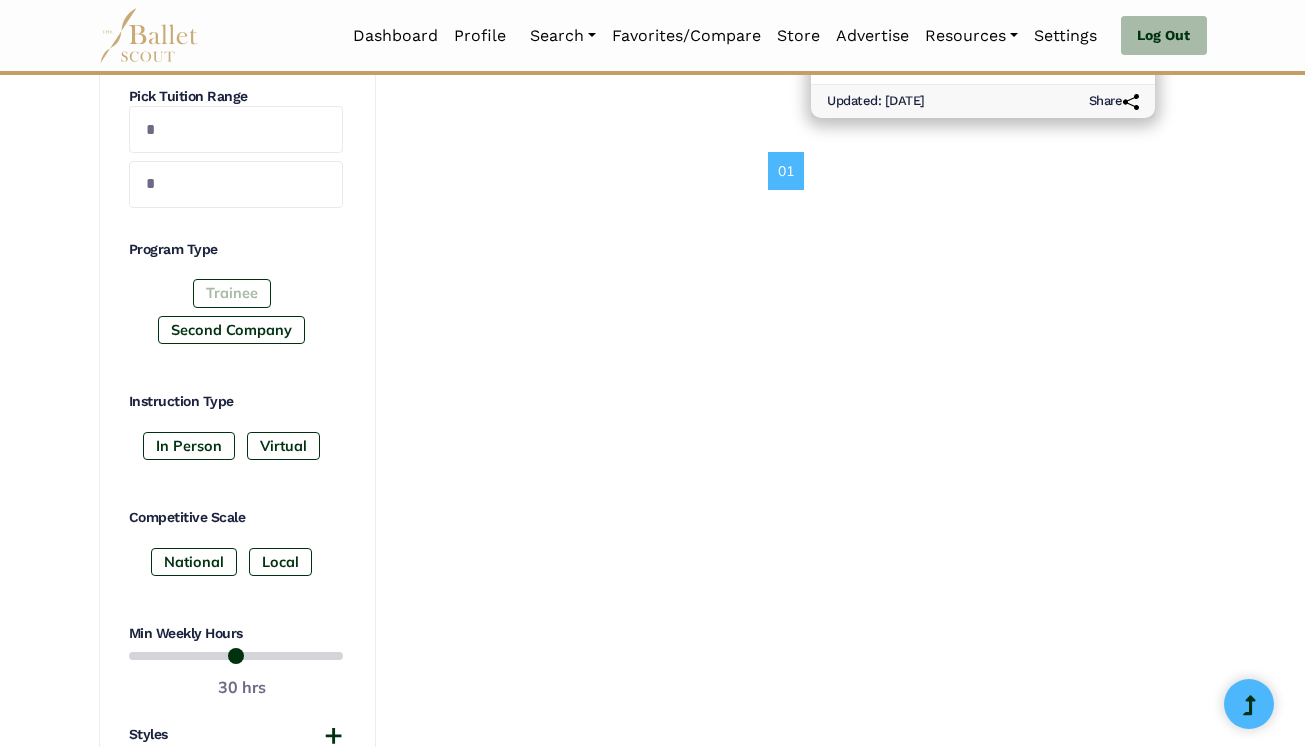 click on "Trainee" at bounding box center [232, 293] 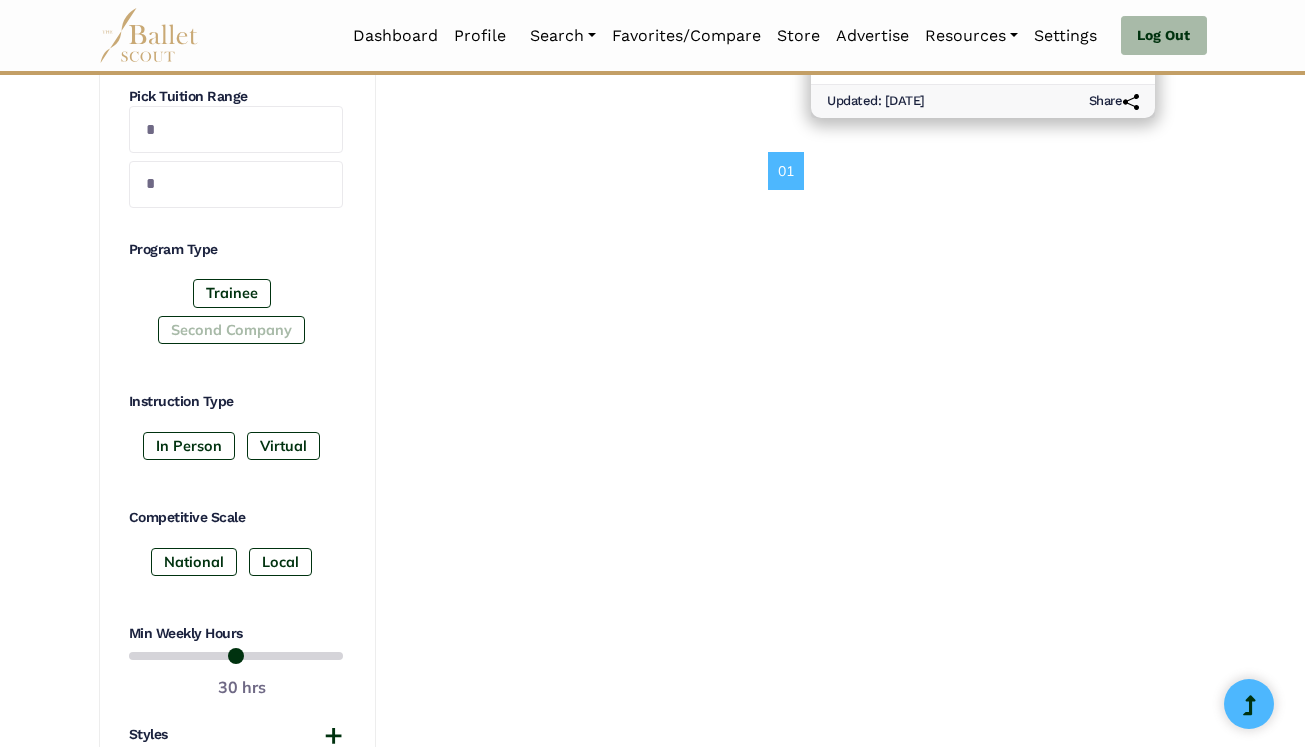 click on "Second Company" at bounding box center (231, 330) 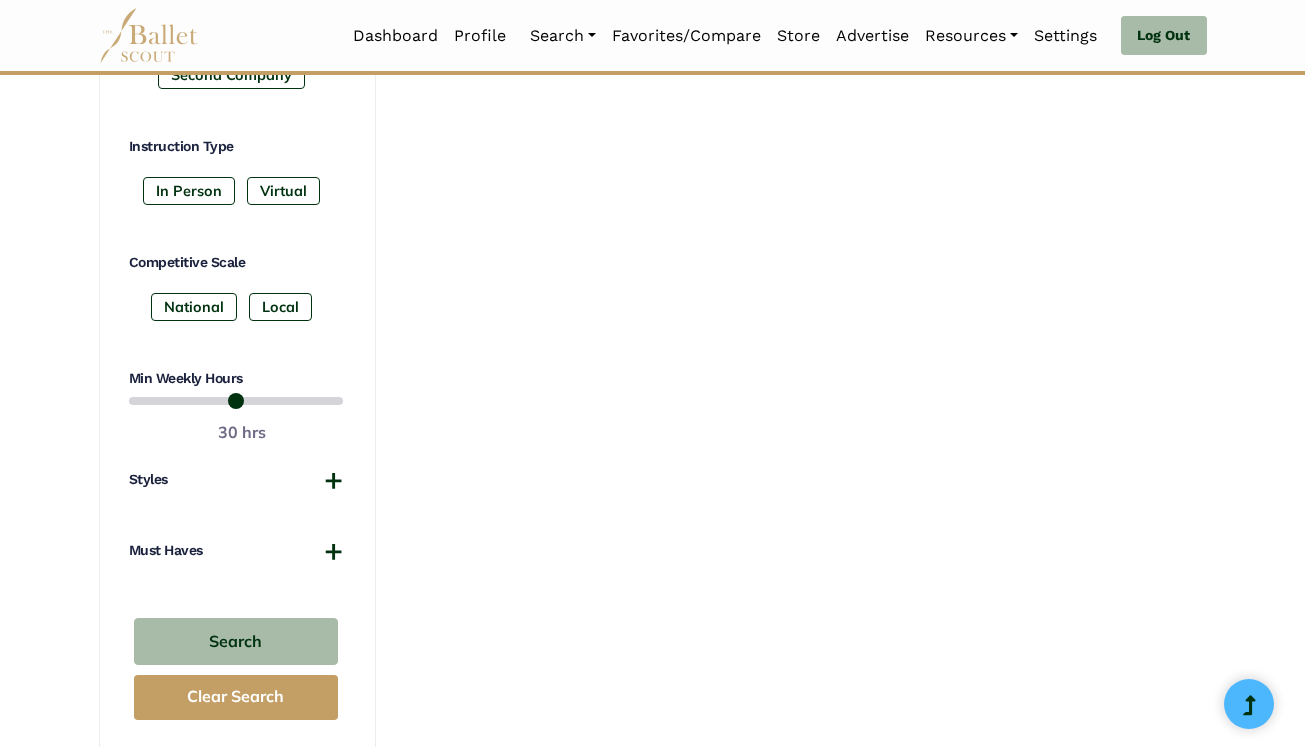 scroll, scrollTop: 1155, scrollLeft: 0, axis: vertical 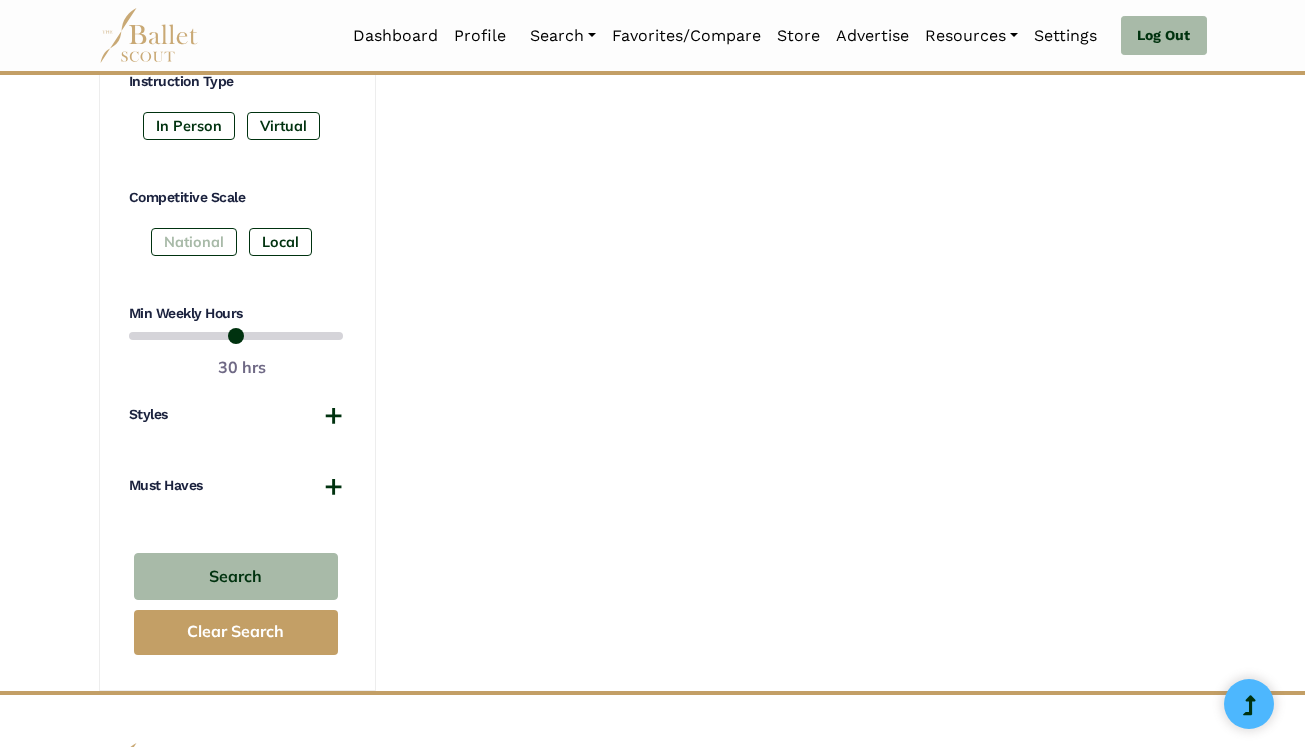 click on "National" at bounding box center [194, 242] 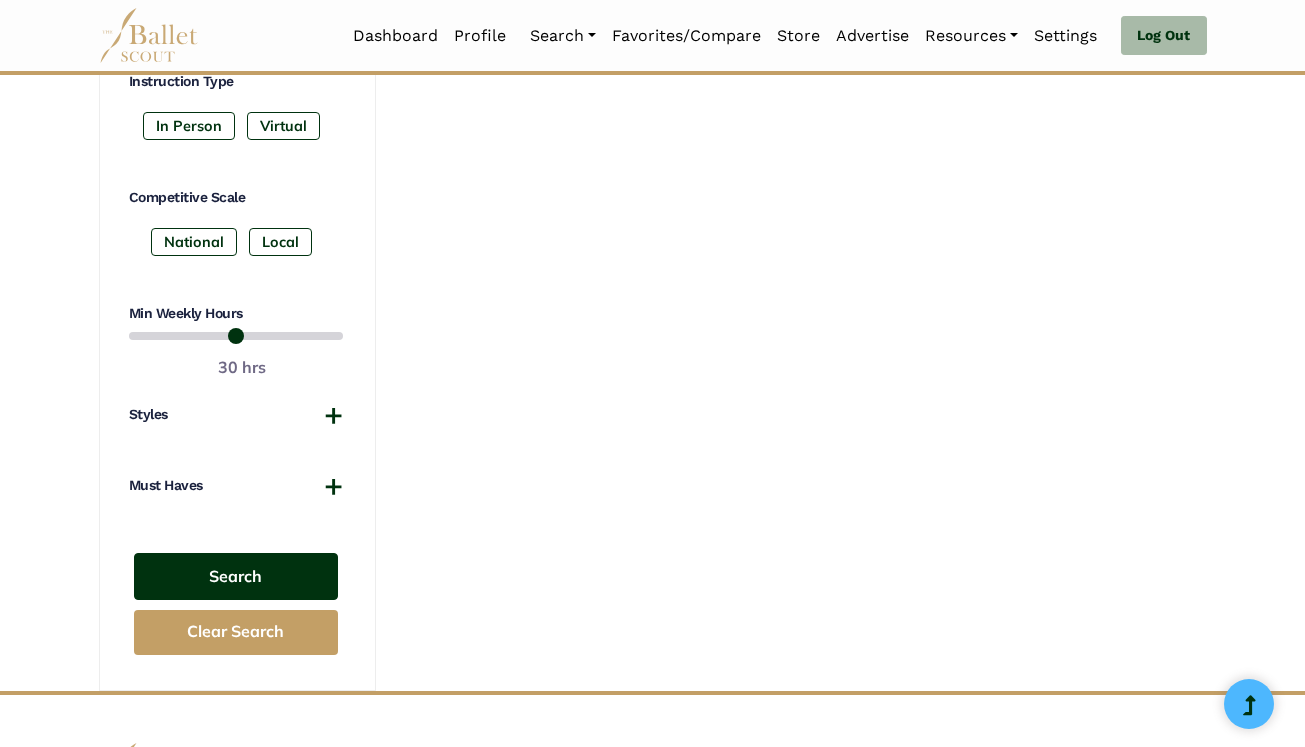 click on "Search" at bounding box center [236, 576] 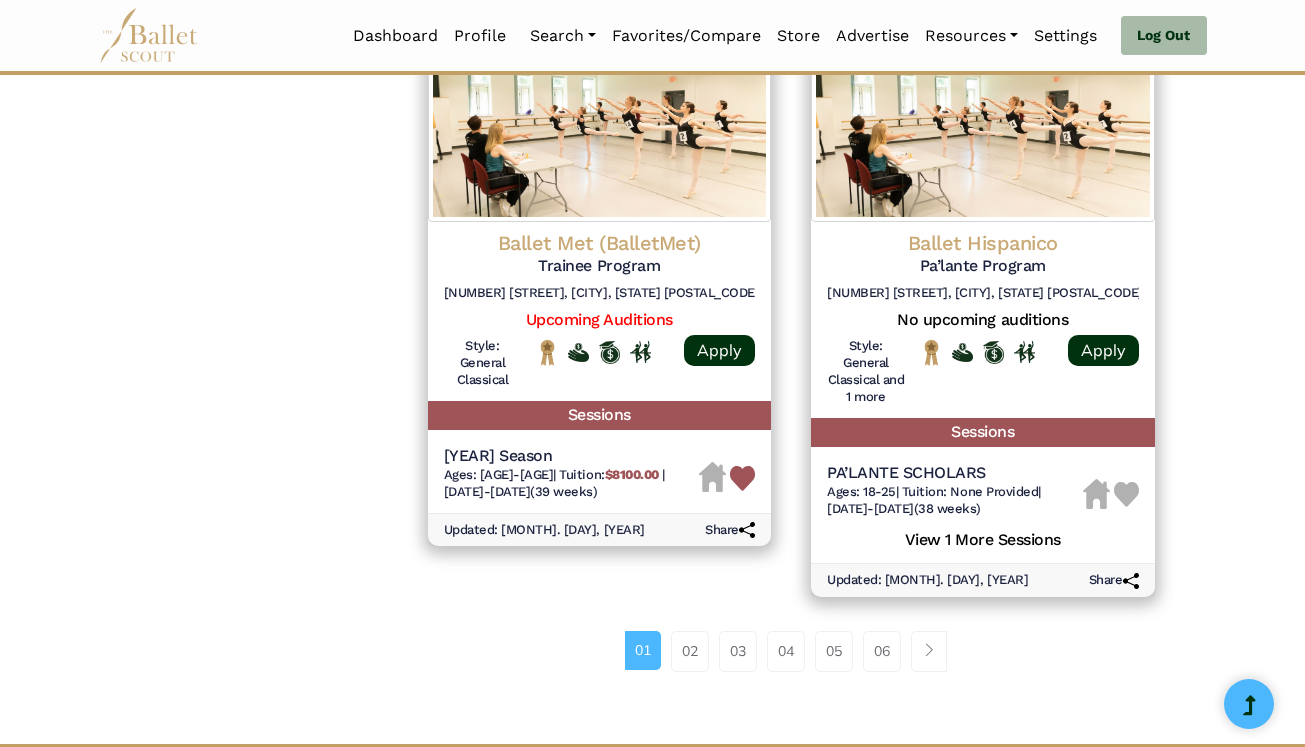 scroll, scrollTop: 2733, scrollLeft: 0, axis: vertical 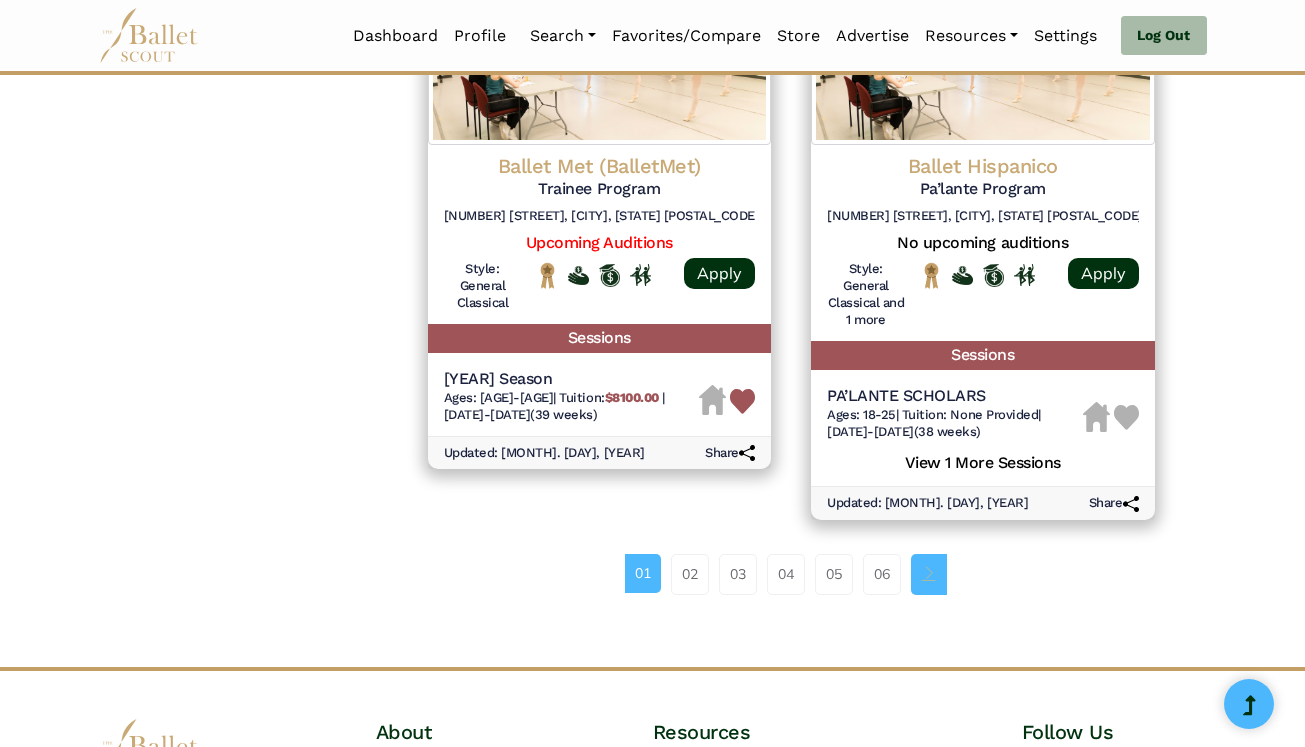 click at bounding box center [929, 573] 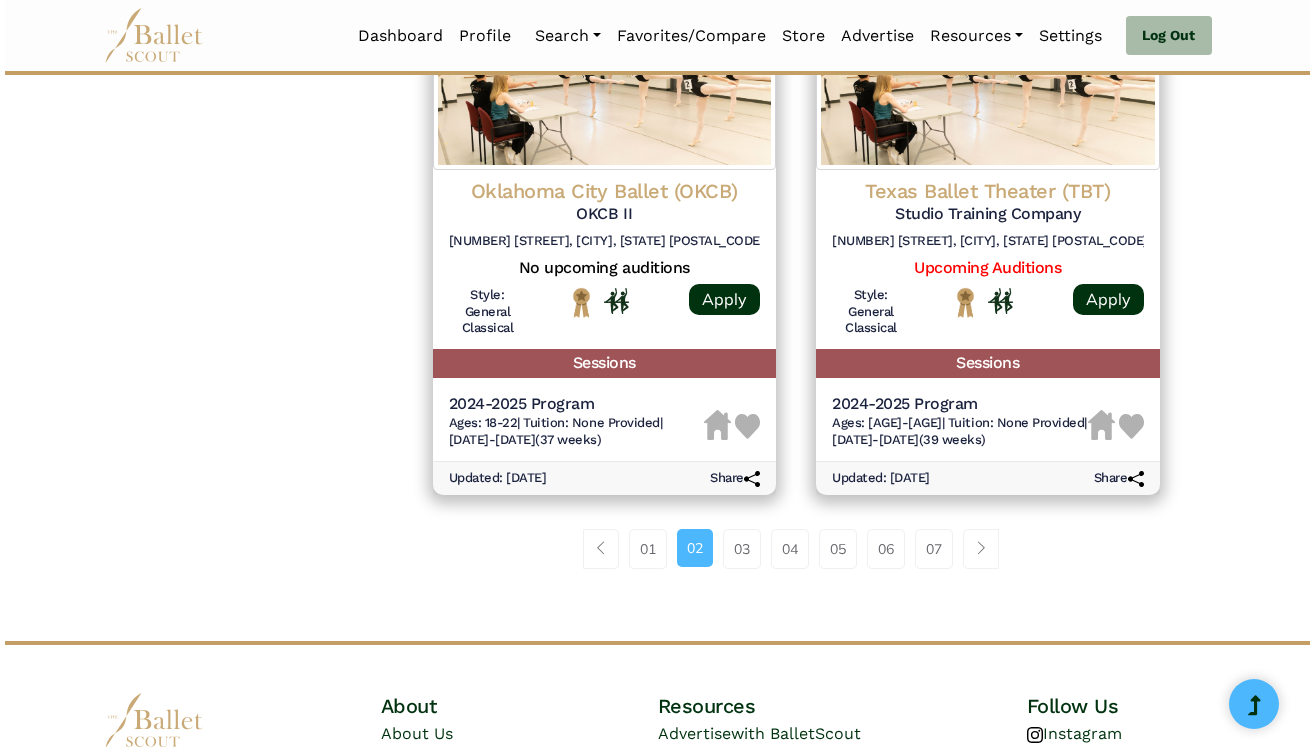 scroll, scrollTop: 2690, scrollLeft: 0, axis: vertical 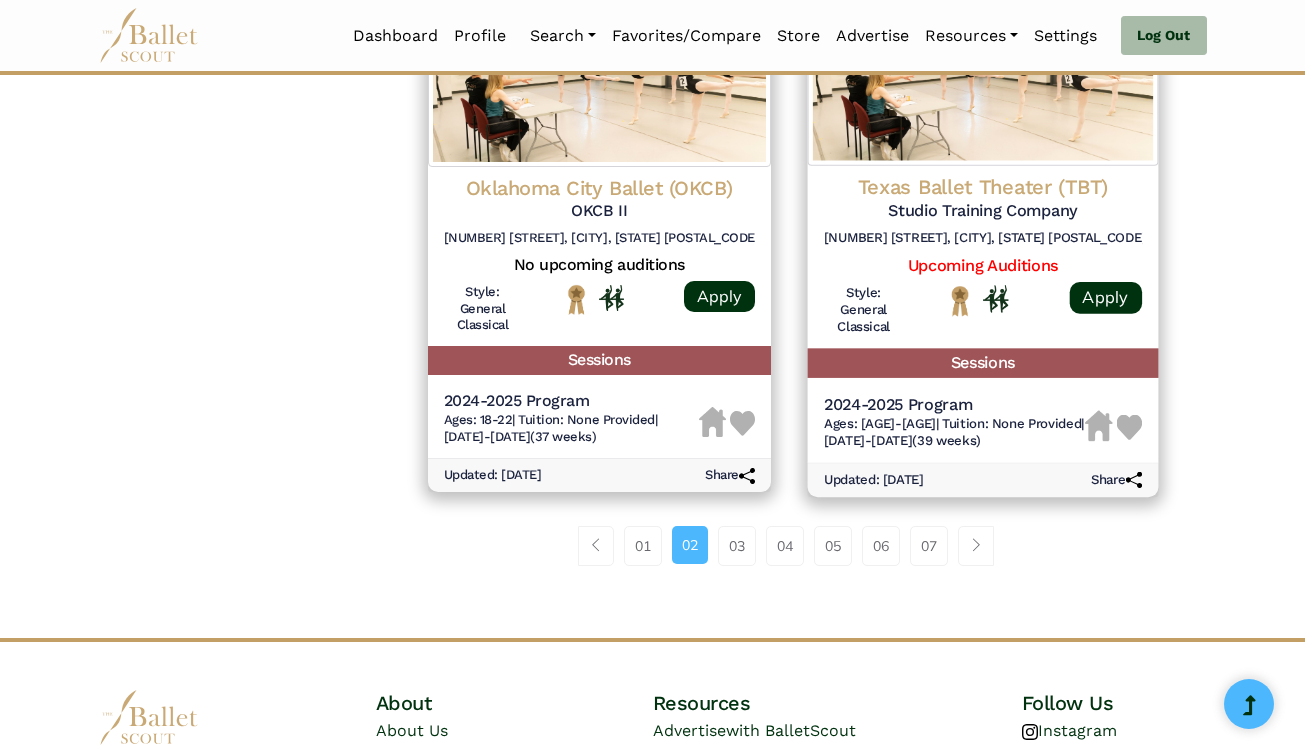 click on "Sessions" at bounding box center (983, 363) 